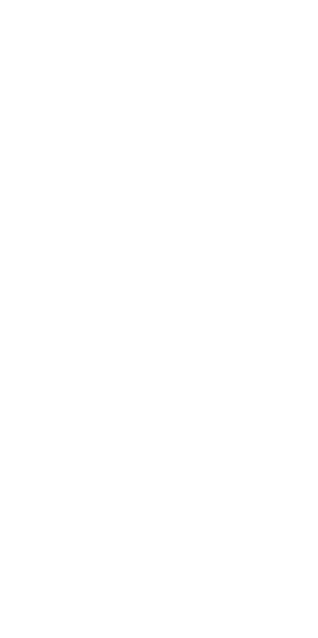 scroll, scrollTop: 0, scrollLeft: 0, axis: both 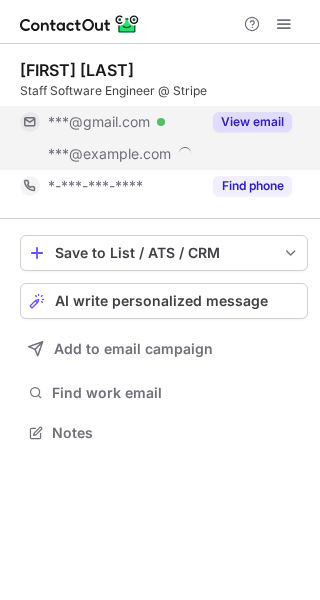 click on "View email" at bounding box center [252, 122] 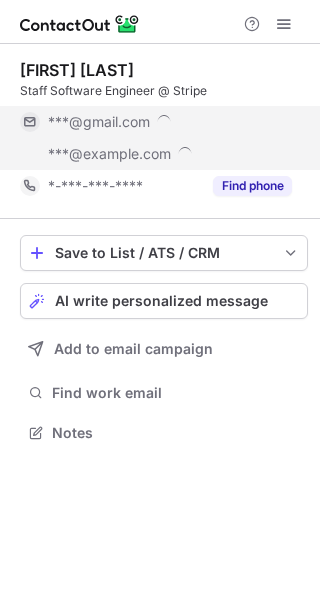 scroll, scrollTop: 10, scrollLeft: 10, axis: both 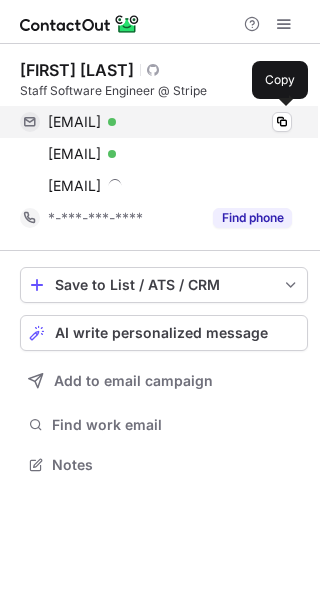 click on "arnsong@gmail.com" at bounding box center (74, 122) 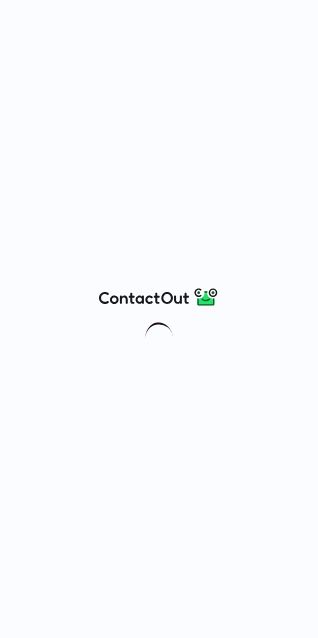 scroll, scrollTop: 0, scrollLeft: 0, axis: both 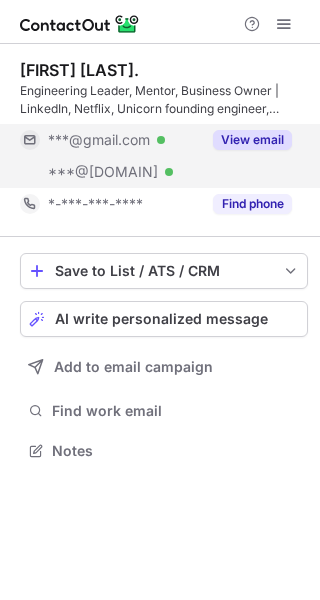 click on "View email" at bounding box center (252, 140) 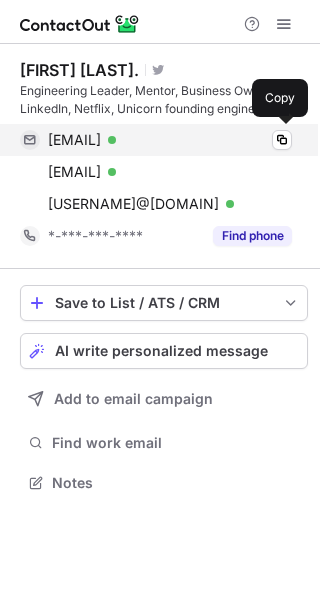 scroll, scrollTop: 10, scrollLeft: 10, axis: both 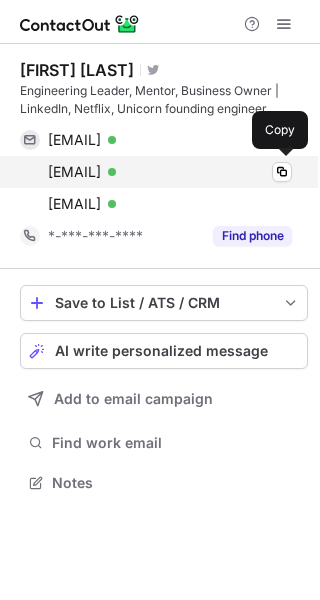click on "ckplei@gmail.com Verified Copy" at bounding box center (156, 172) 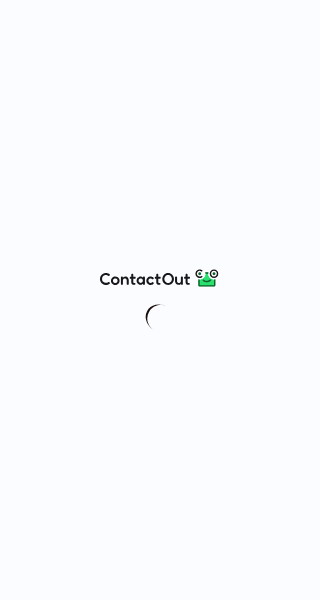 scroll, scrollTop: 0, scrollLeft: 0, axis: both 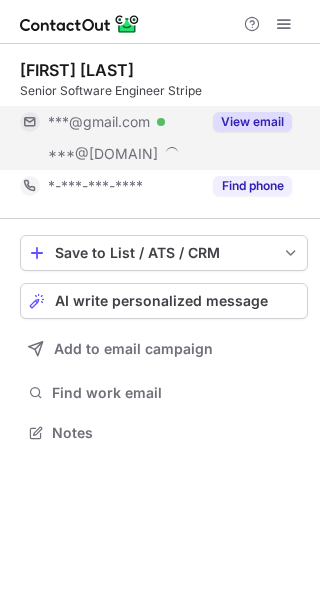 click on "View email" at bounding box center [252, 122] 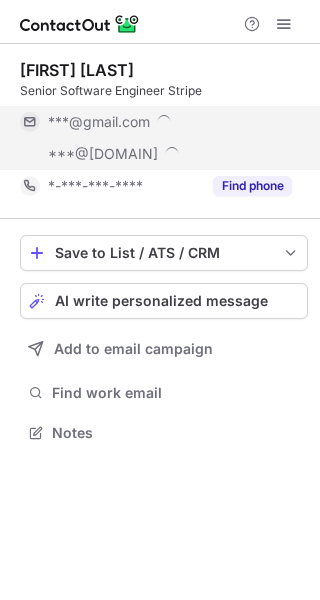 scroll, scrollTop: 10, scrollLeft: 10, axis: both 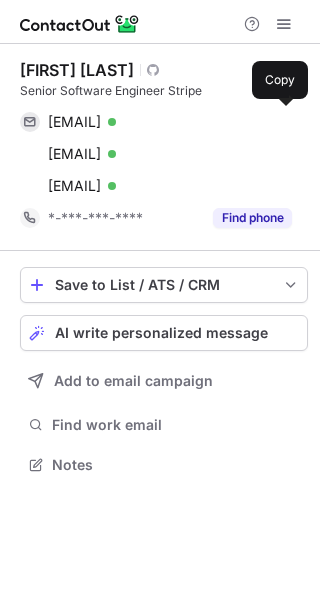 click on "[EMAIL]" at bounding box center [74, 122] 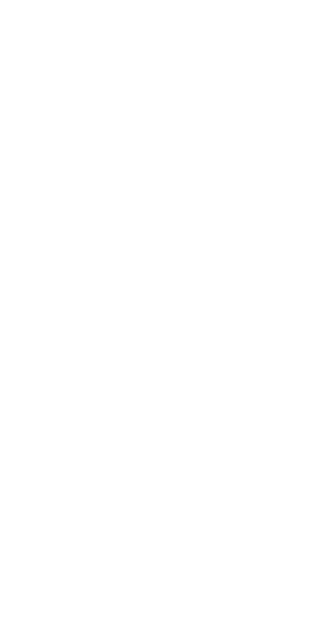 scroll, scrollTop: 0, scrollLeft: 0, axis: both 